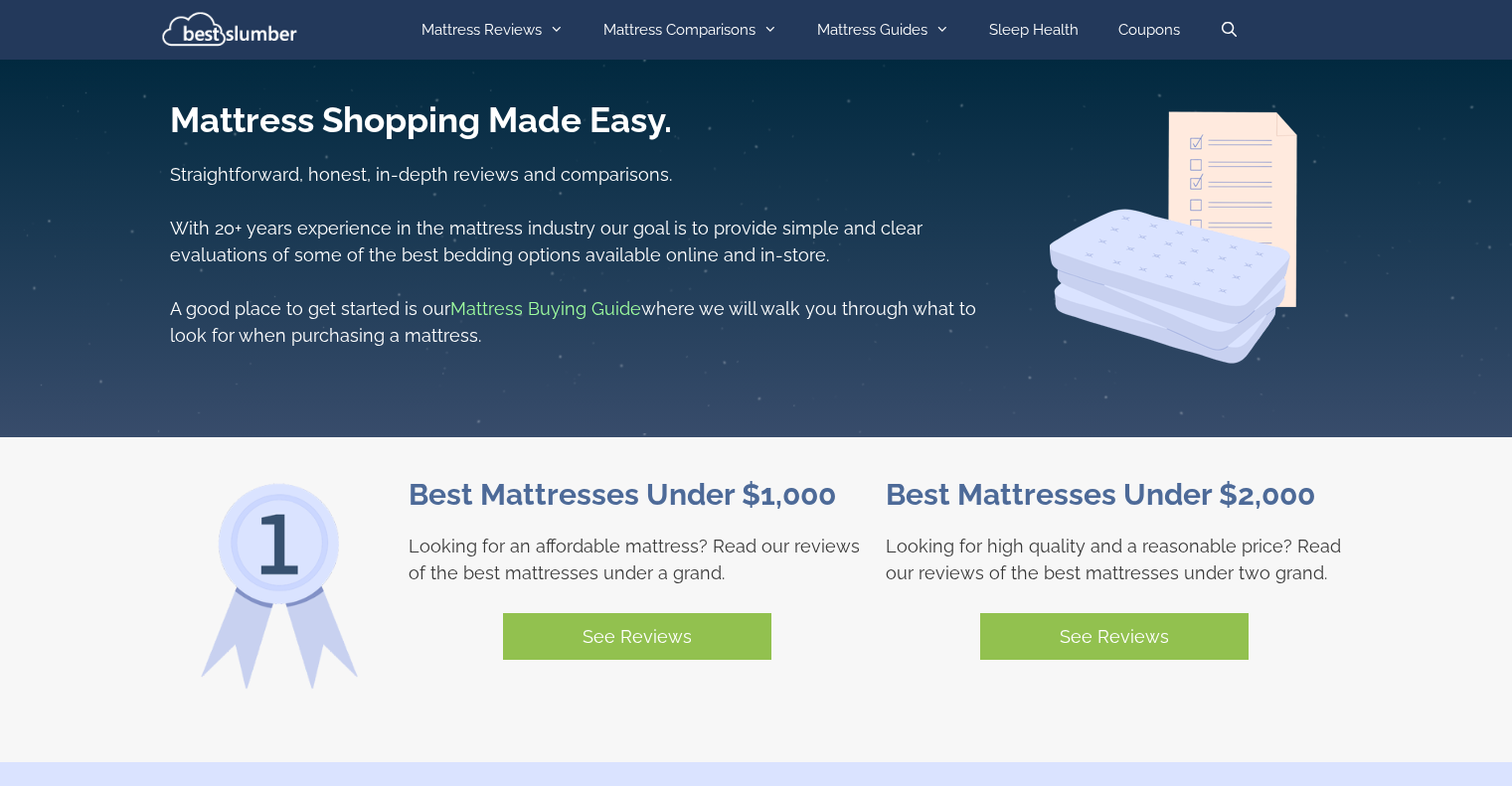 scroll, scrollTop: 0, scrollLeft: 0, axis: both 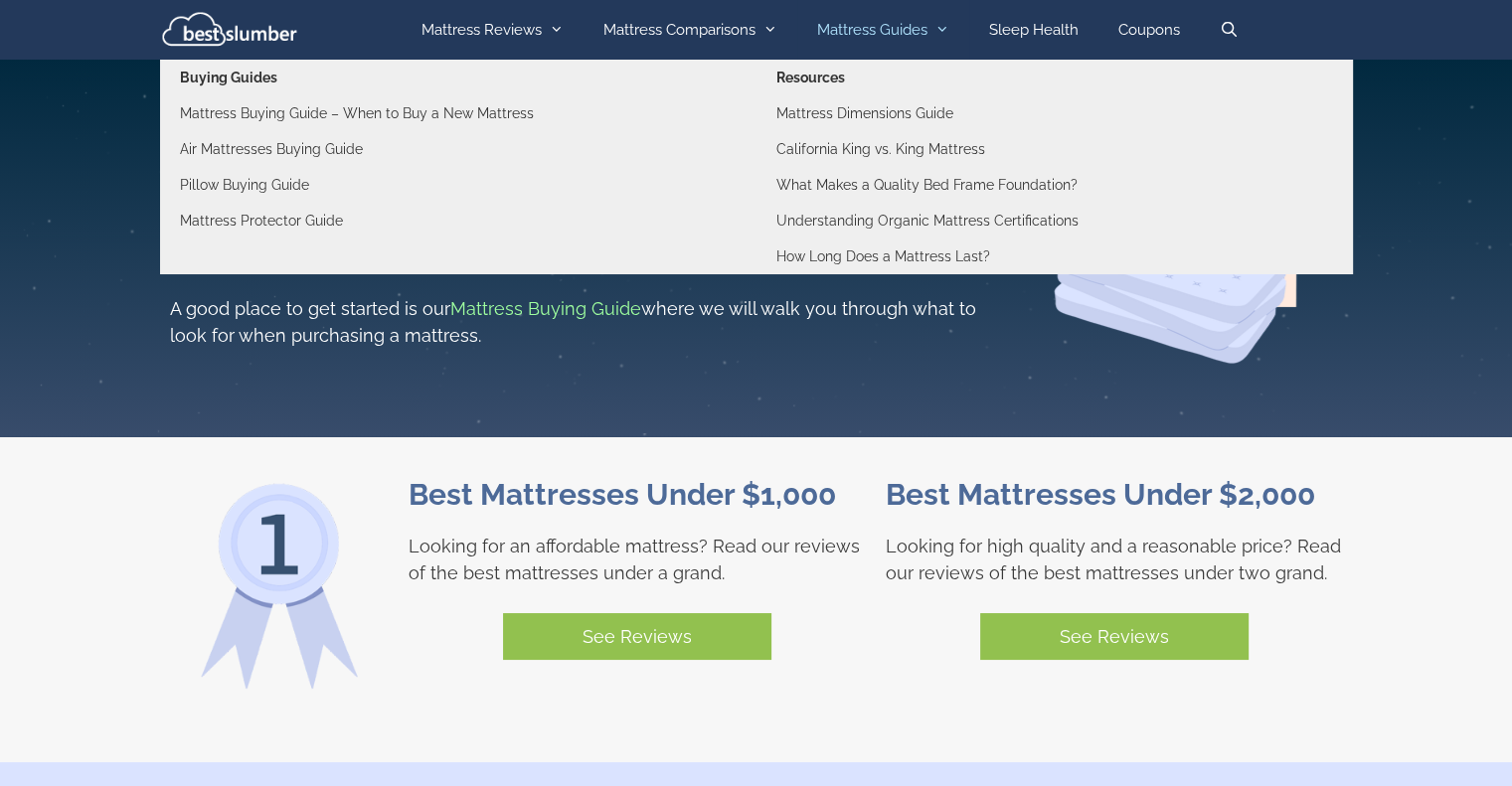 click on "Mattress Guides" at bounding box center [883, 30] 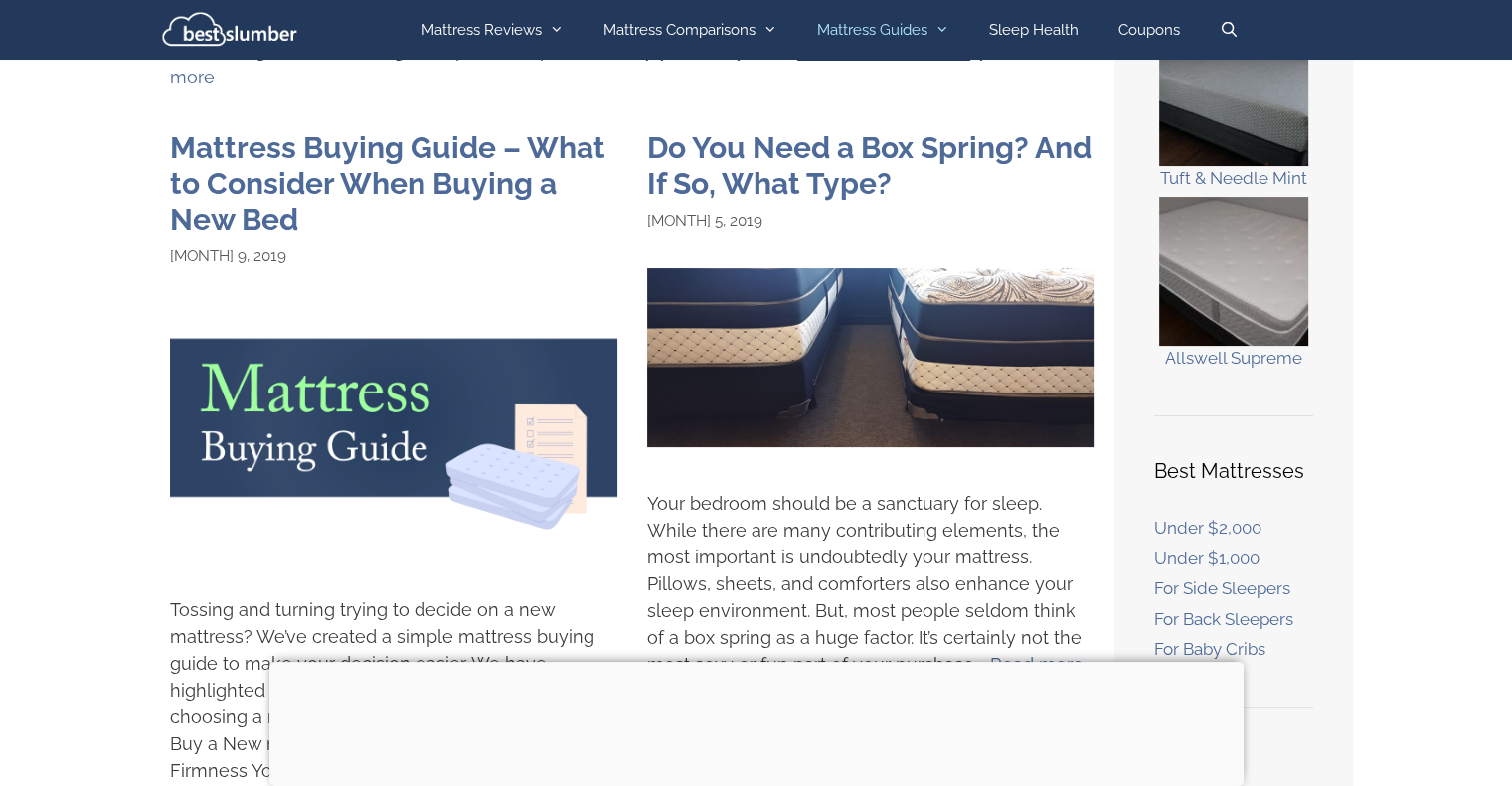 scroll, scrollTop: 0, scrollLeft: 0, axis: both 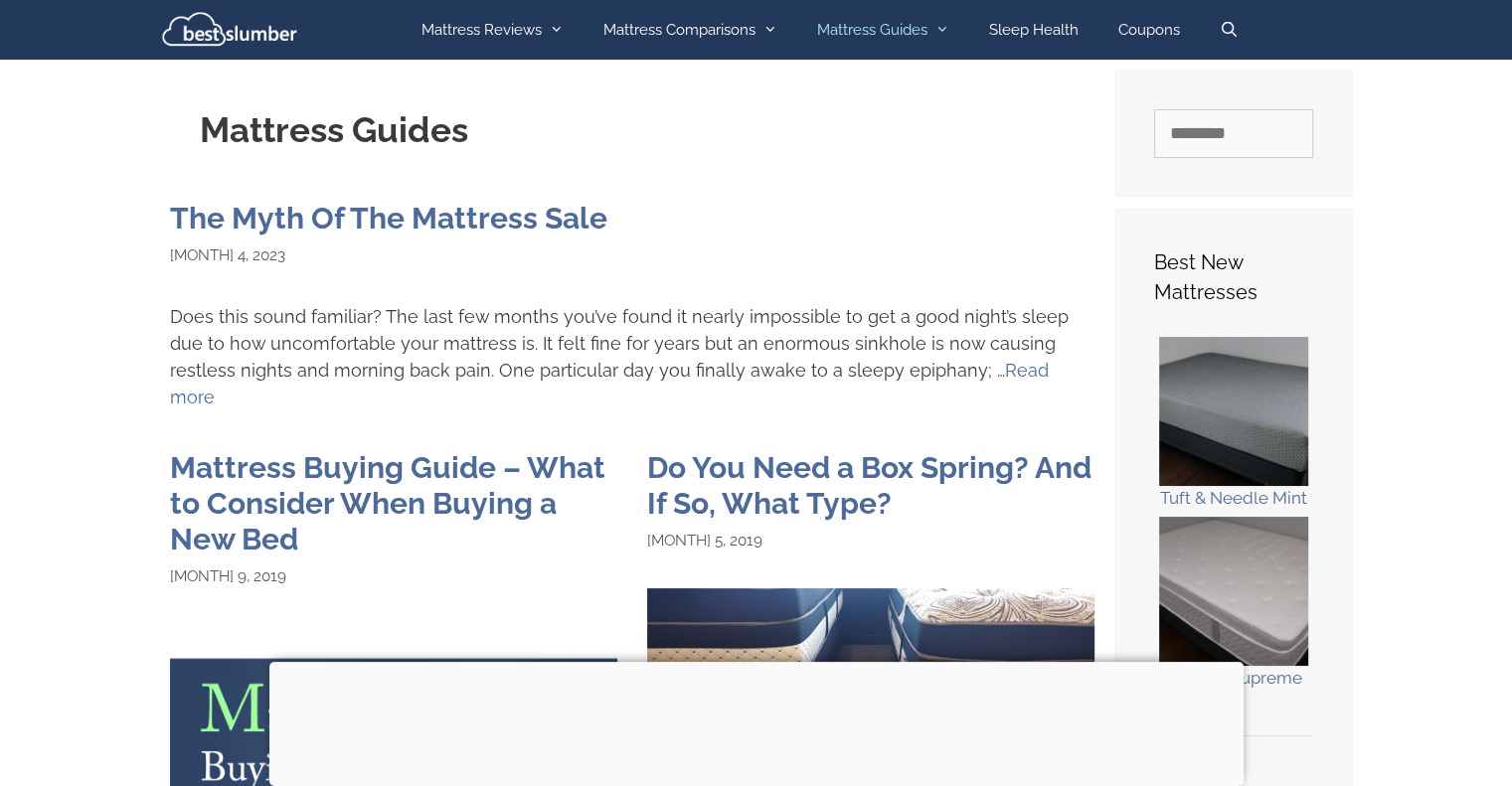 click on "Mattress Guides" at bounding box center [632, 130] 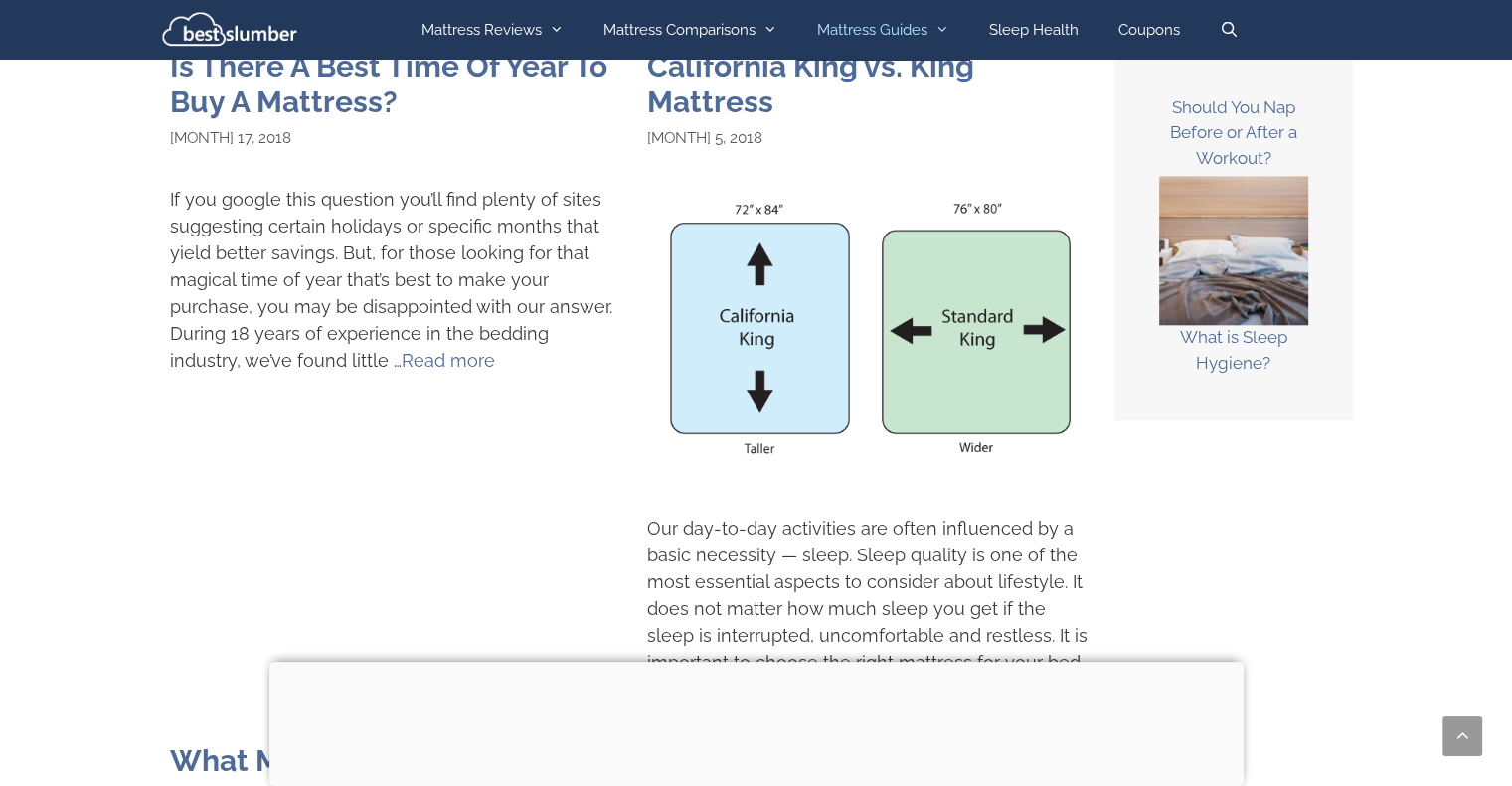 scroll, scrollTop: 0, scrollLeft: 0, axis: both 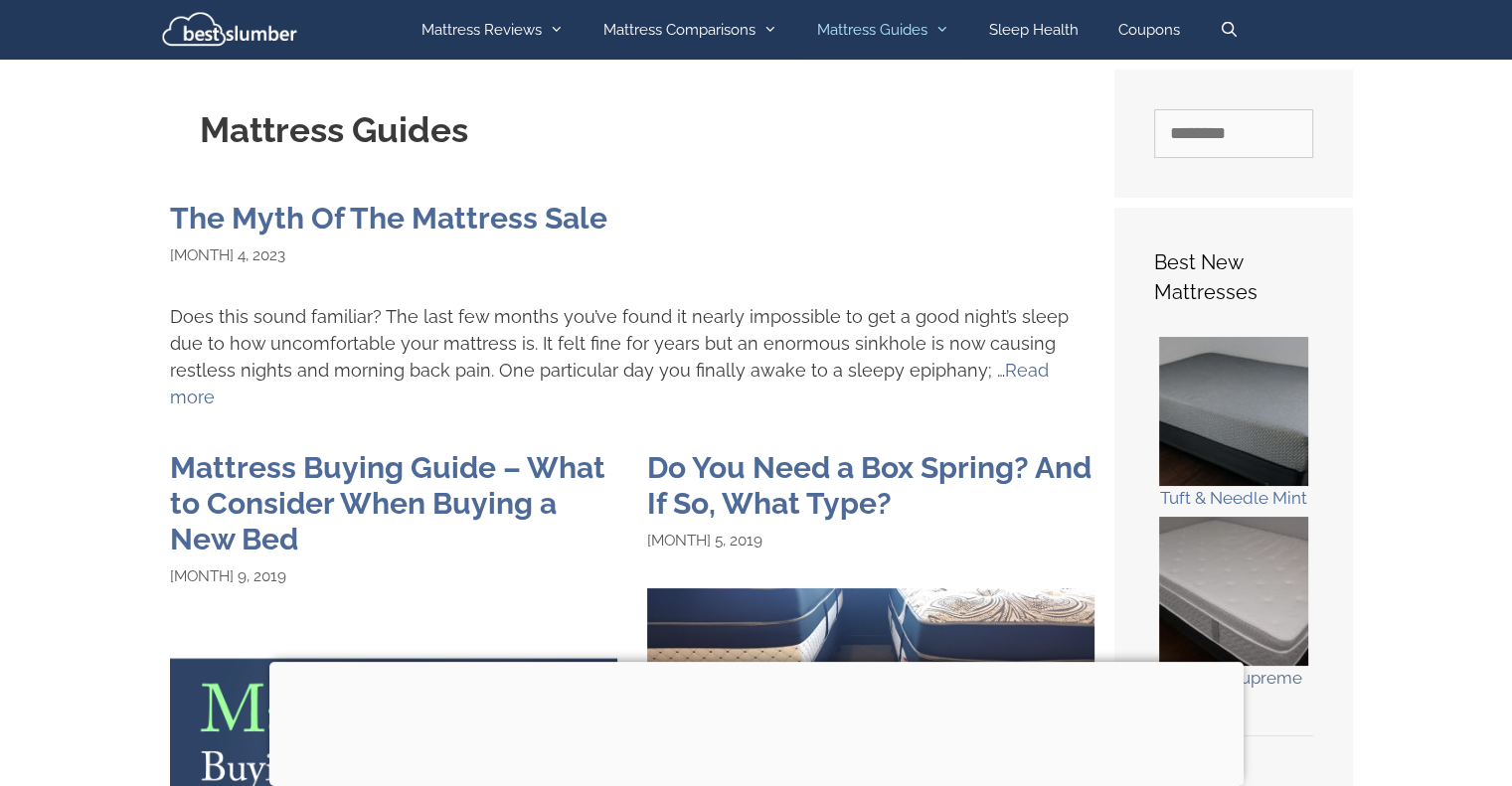 click on "Skip to content
Menu
Mattress Reviews
Mattress Types
Foam Combination Mattress Reviews
Innerspring and Hybrid Mattress Reviews
Latex Mattress Reviews
Memory Foam Mattress Reviews
By Brand
Best Mattresses
Best Mattress Under $1,000
Best Mattress Under $2,000
Best Mattress for Side Sleepers
Best Mattress for Stomach Sleepers
Best Mattress for Back Sleepers
Best Mattresses for Back Pain
Best Crib Mattress
Our Top Picks
Tuft & Needle Mint Mattress Review
Allswell Luxe Hybrid Mattress Review
IDLE Sleep Hybrid Mattress Review
Mattress Comparisons
The Allswell vs Allswell Luxe
Avocado Green vs Happsy Mattress
Avocado Green vs Plushbeds
Avocado Green vs Saatva Mattress
Muse Sleep vs Serta iComfort Blue 100 Mattress" at bounding box center [756, 2985] 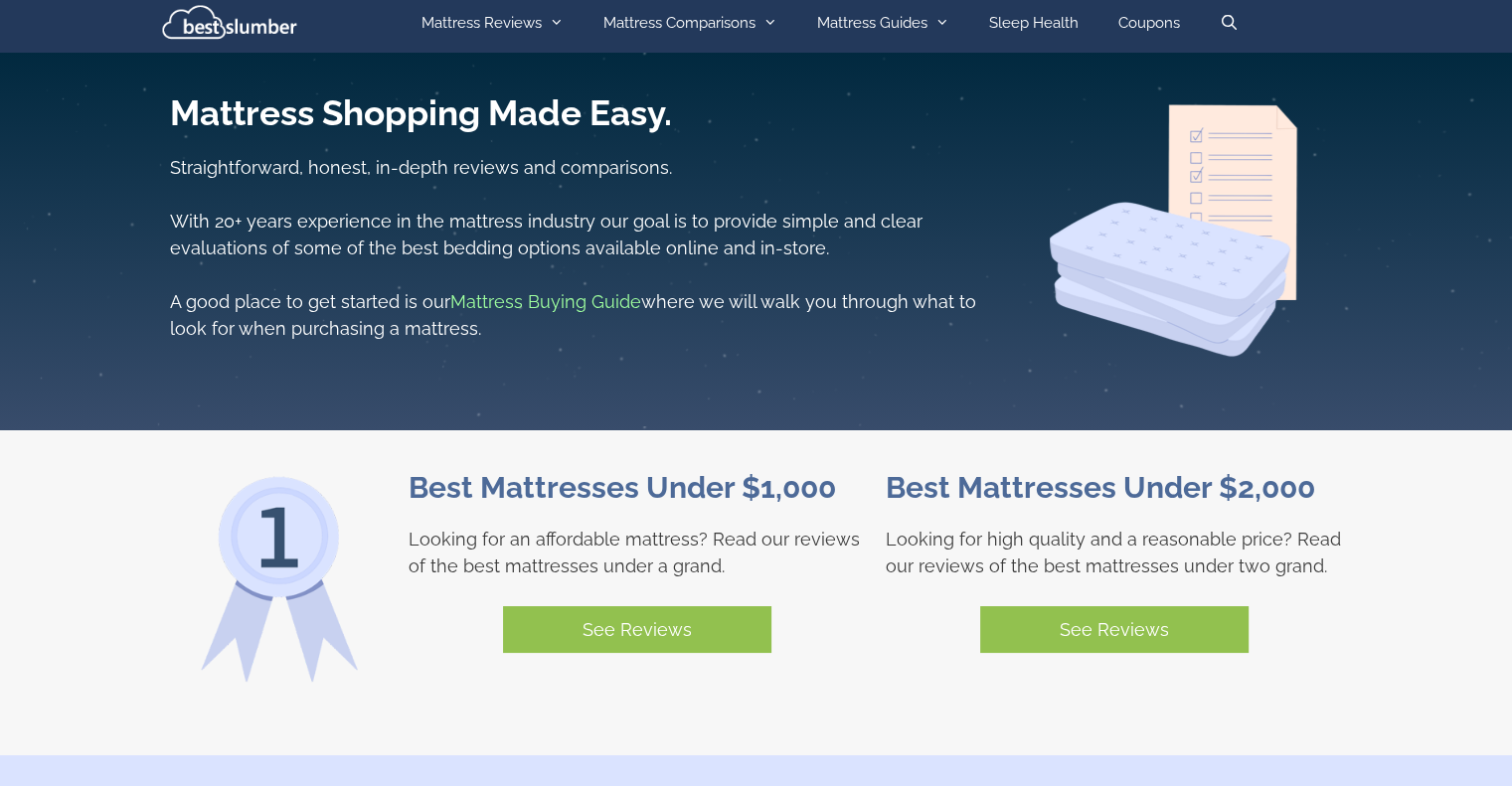 scroll, scrollTop: 0, scrollLeft: 0, axis: both 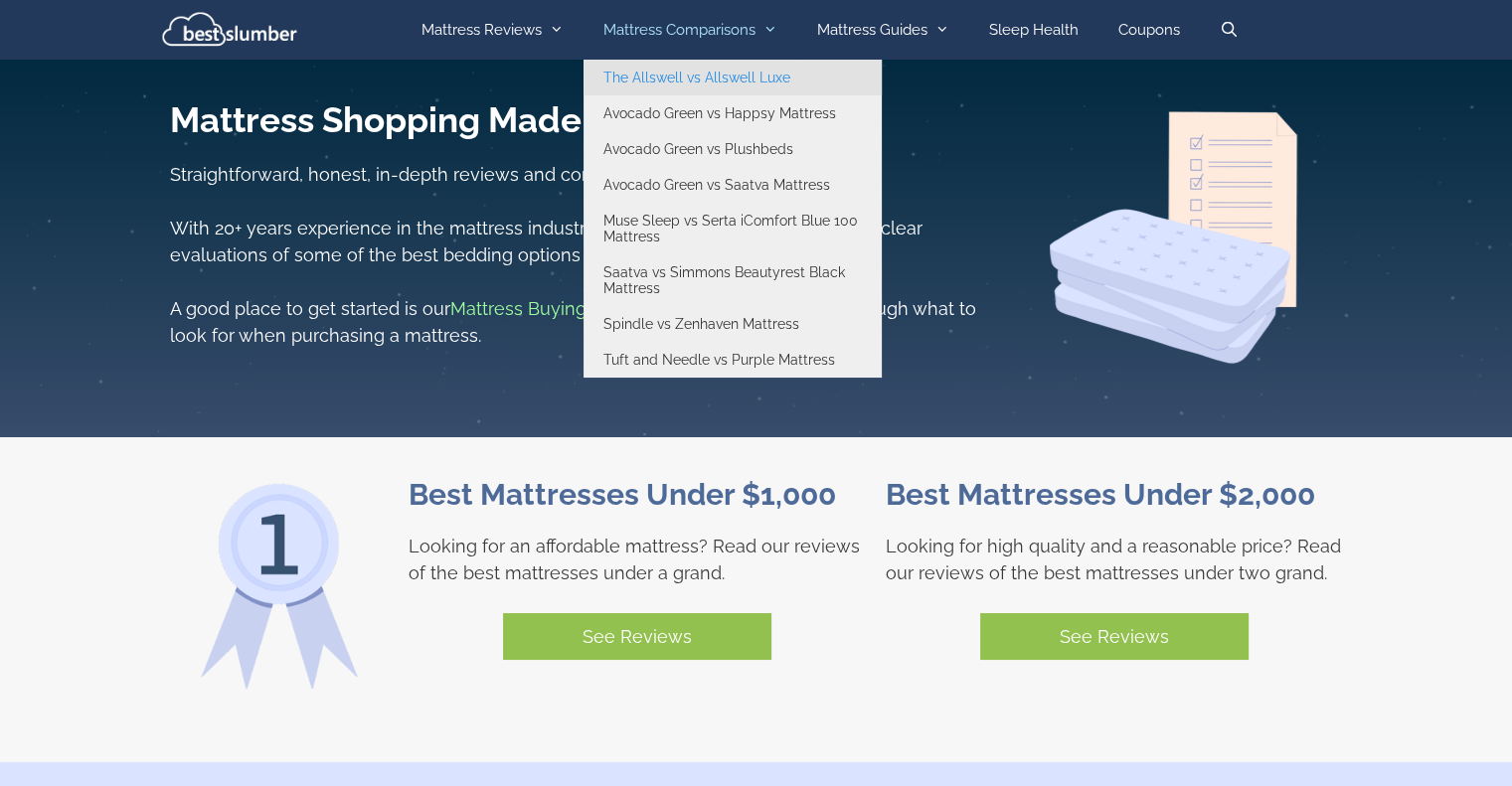 click on "The Allswell vs Allswell Luxe" at bounding box center (733, 78) 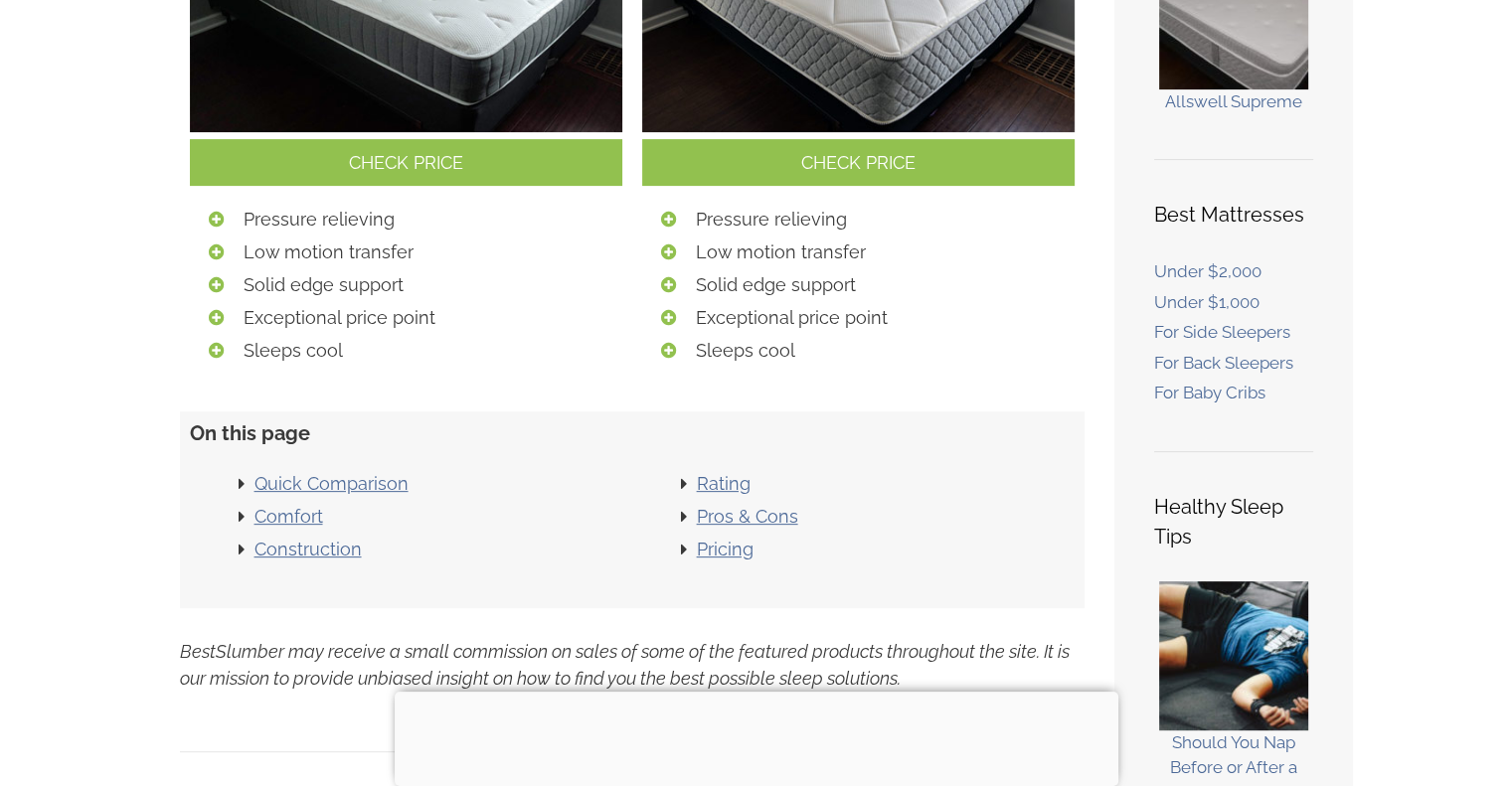 scroll, scrollTop: 0, scrollLeft: 0, axis: both 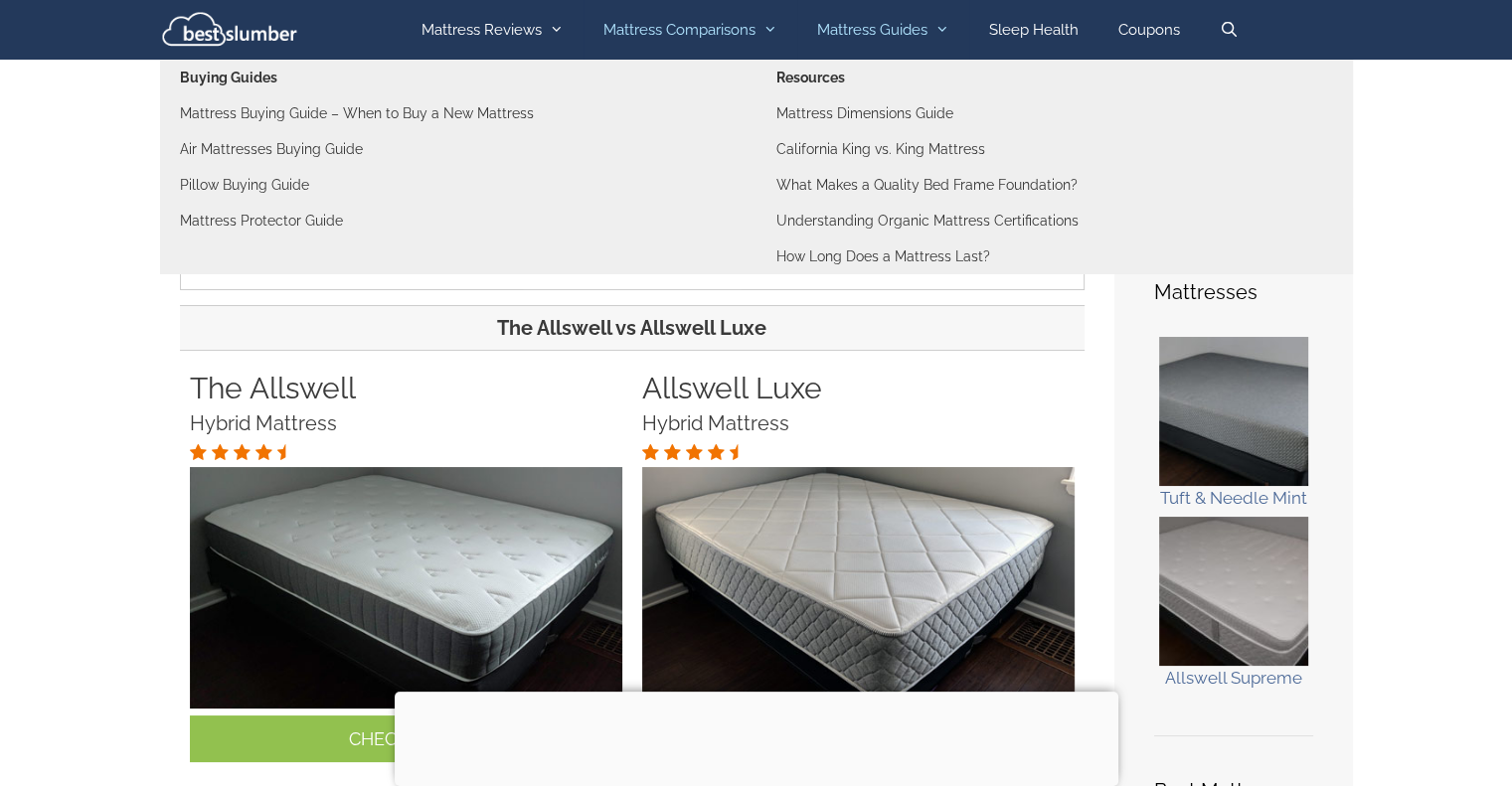 click on "Mattress Guides" at bounding box center [883, 30] 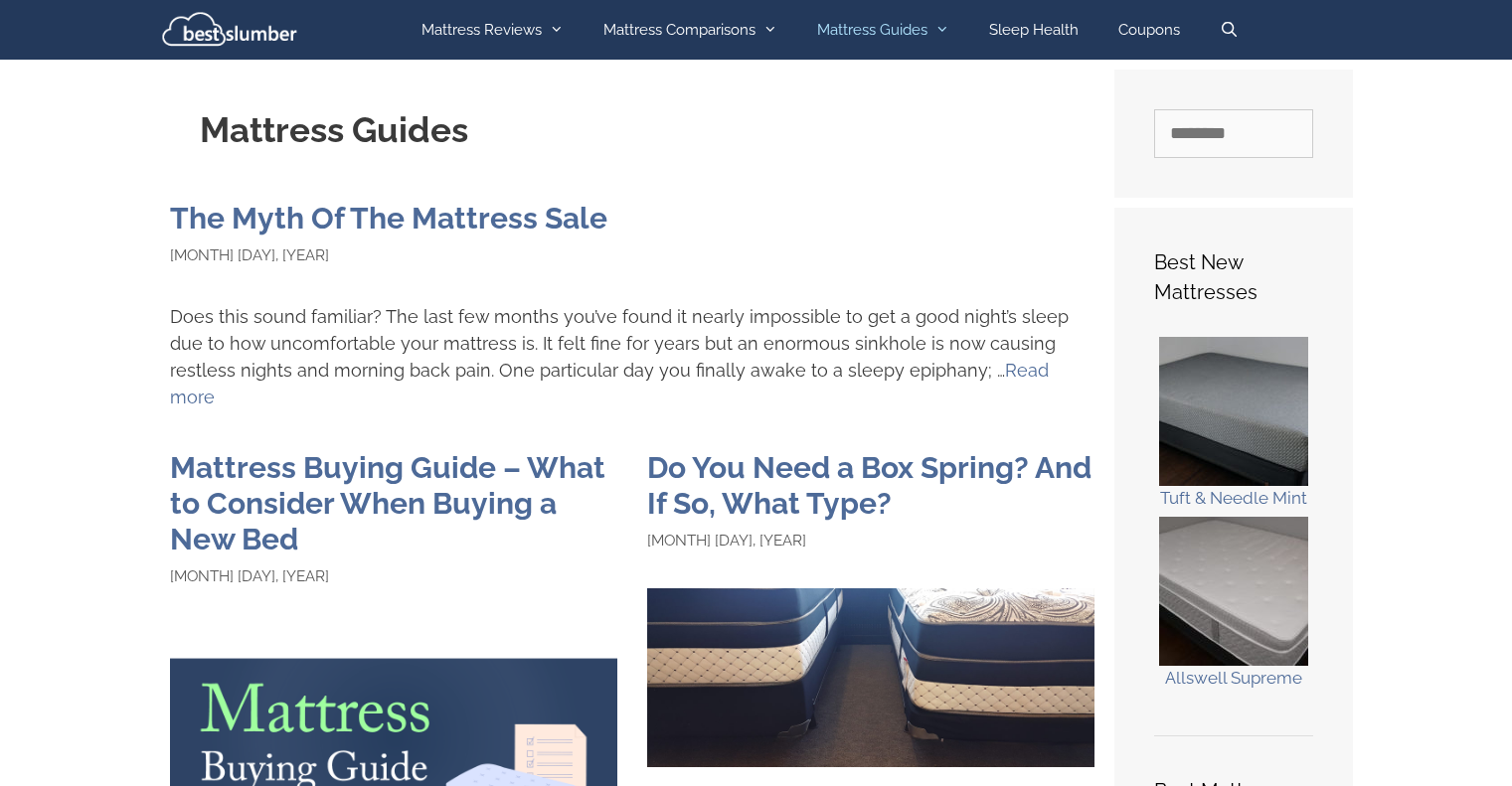 scroll, scrollTop: 0, scrollLeft: 0, axis: both 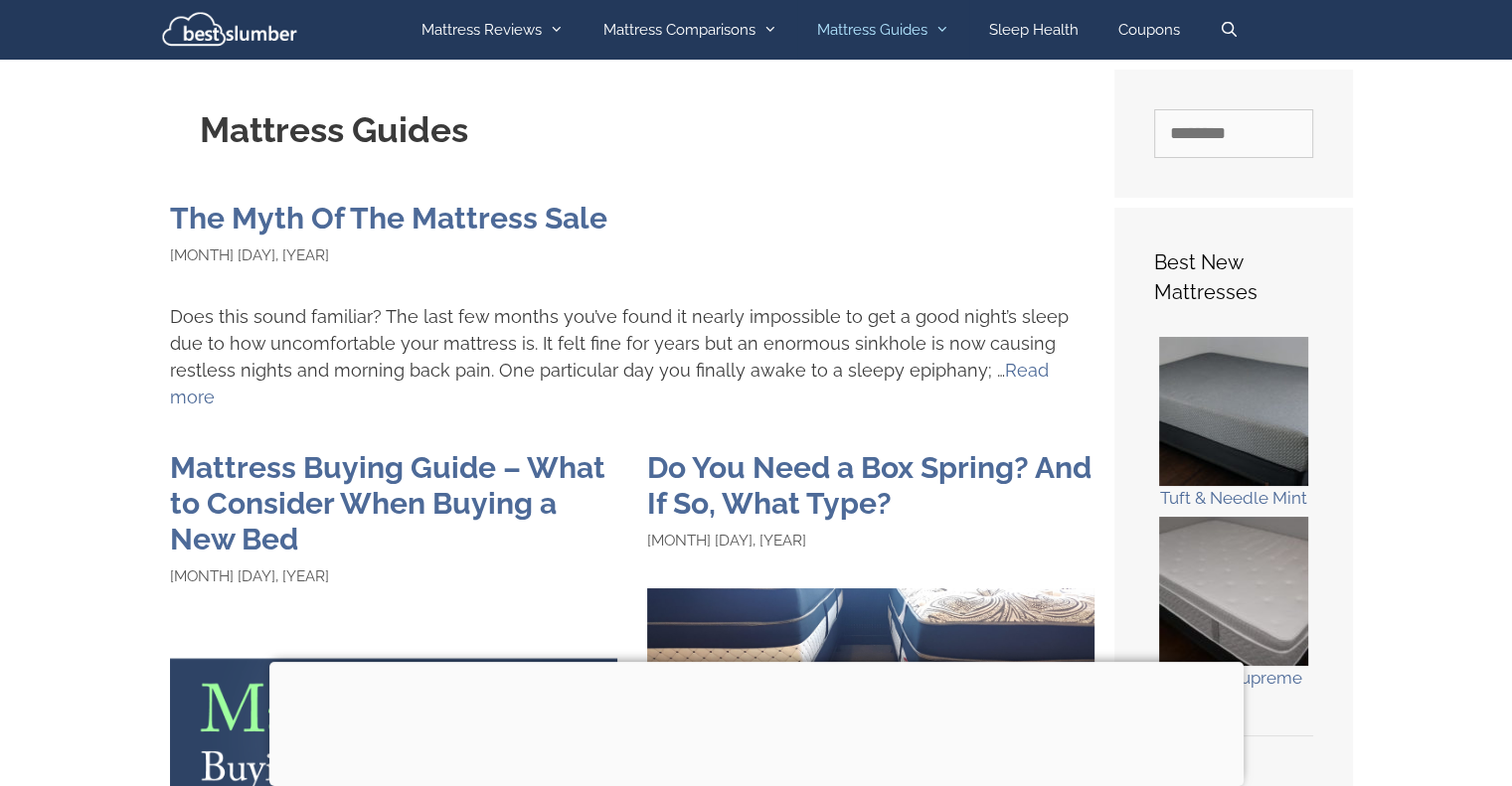 click at bounding box center (229, 30) 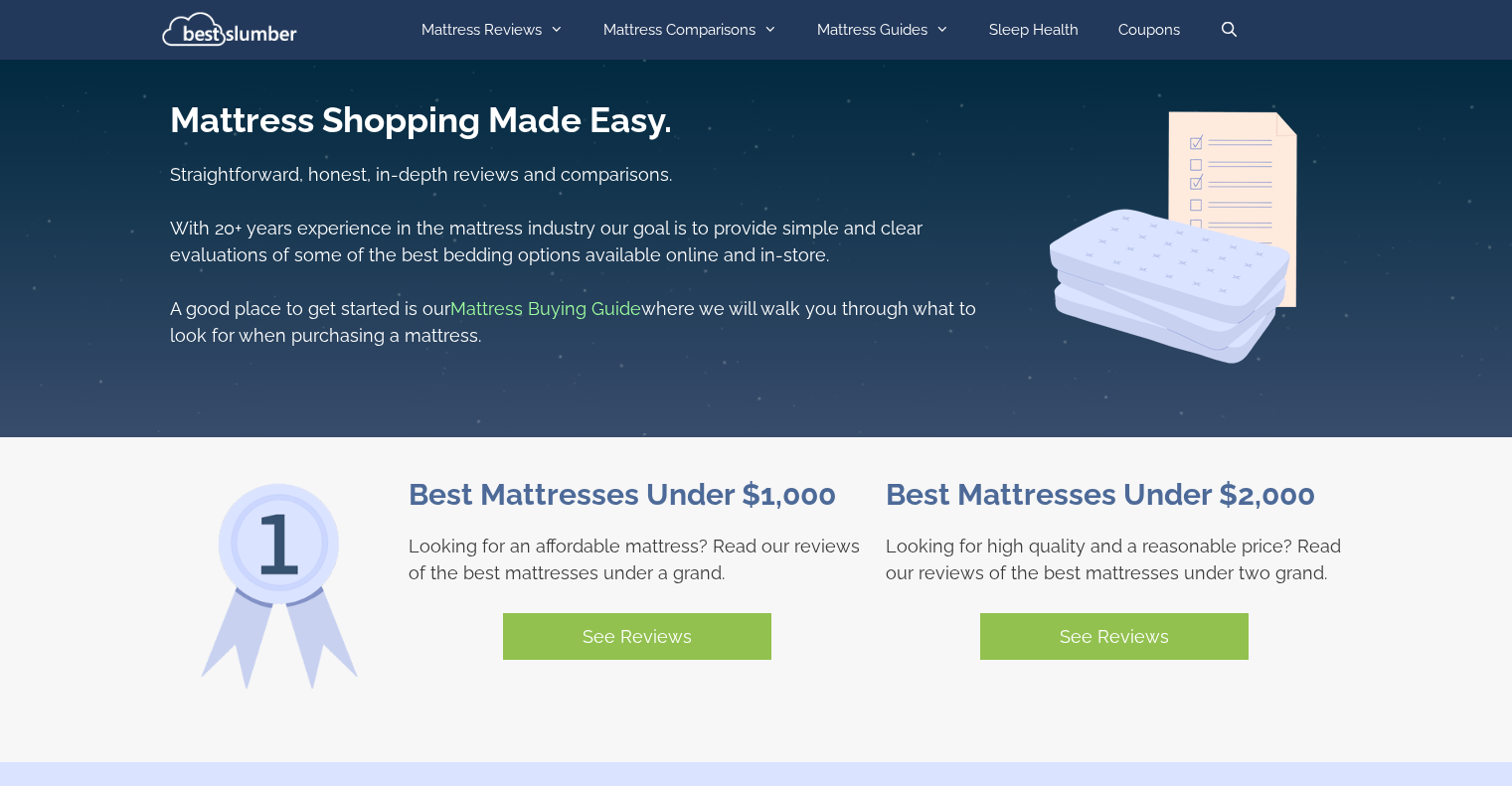 scroll, scrollTop: 0, scrollLeft: 0, axis: both 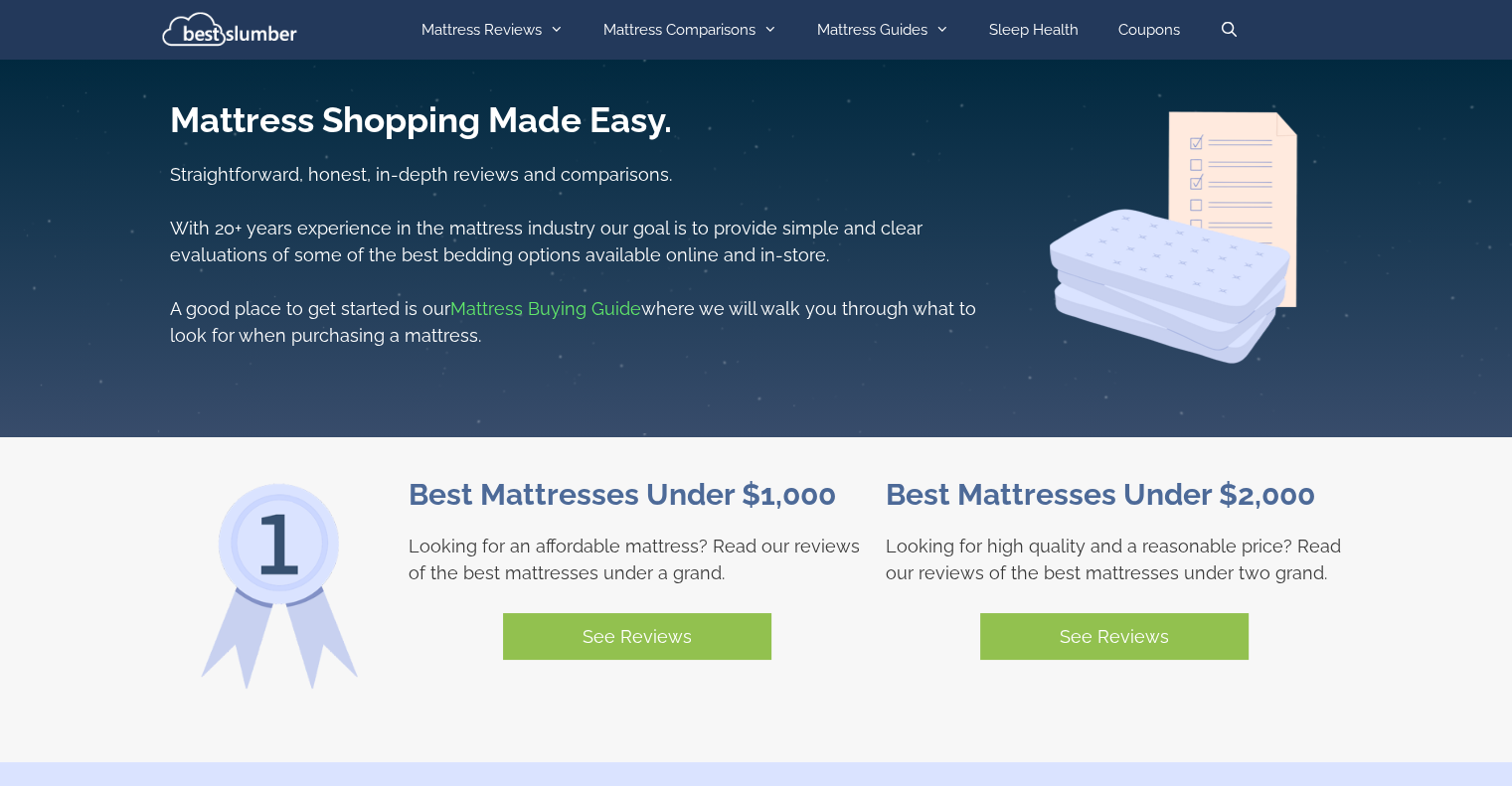 click on "Mattress Buying Guide" at bounding box center [546, 308] 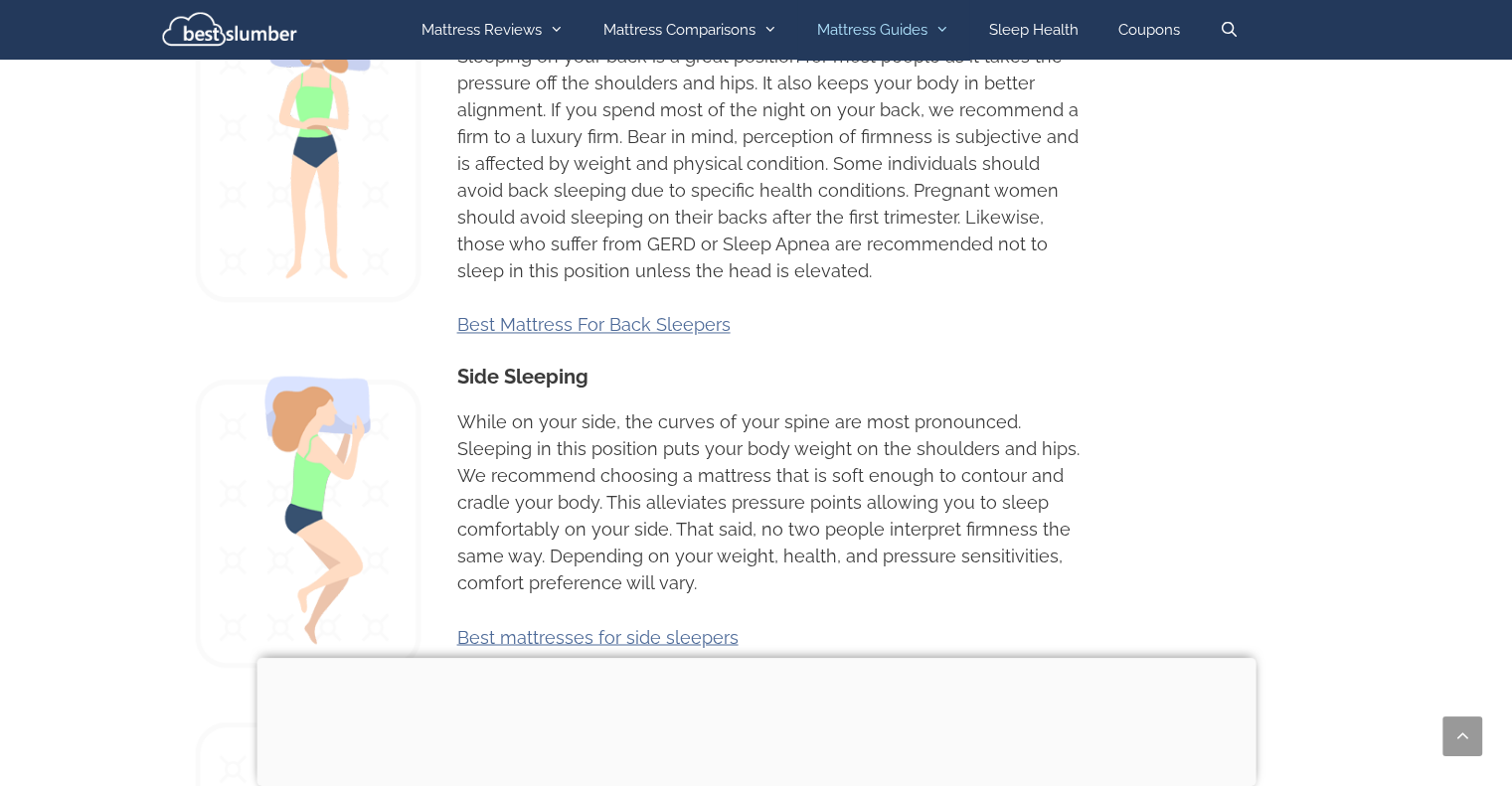 scroll, scrollTop: 3180, scrollLeft: 0, axis: vertical 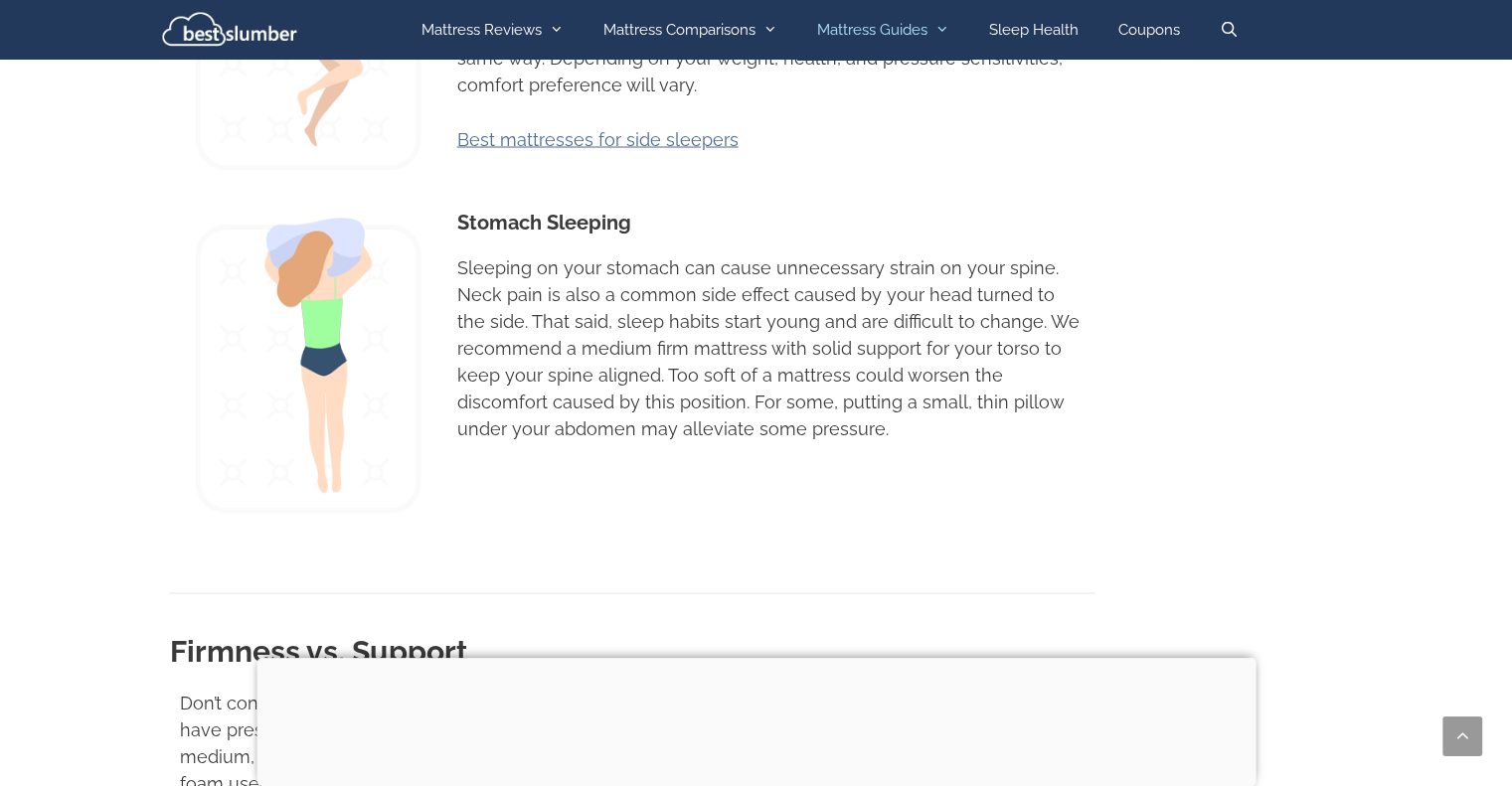 click at bounding box center (308, 368) 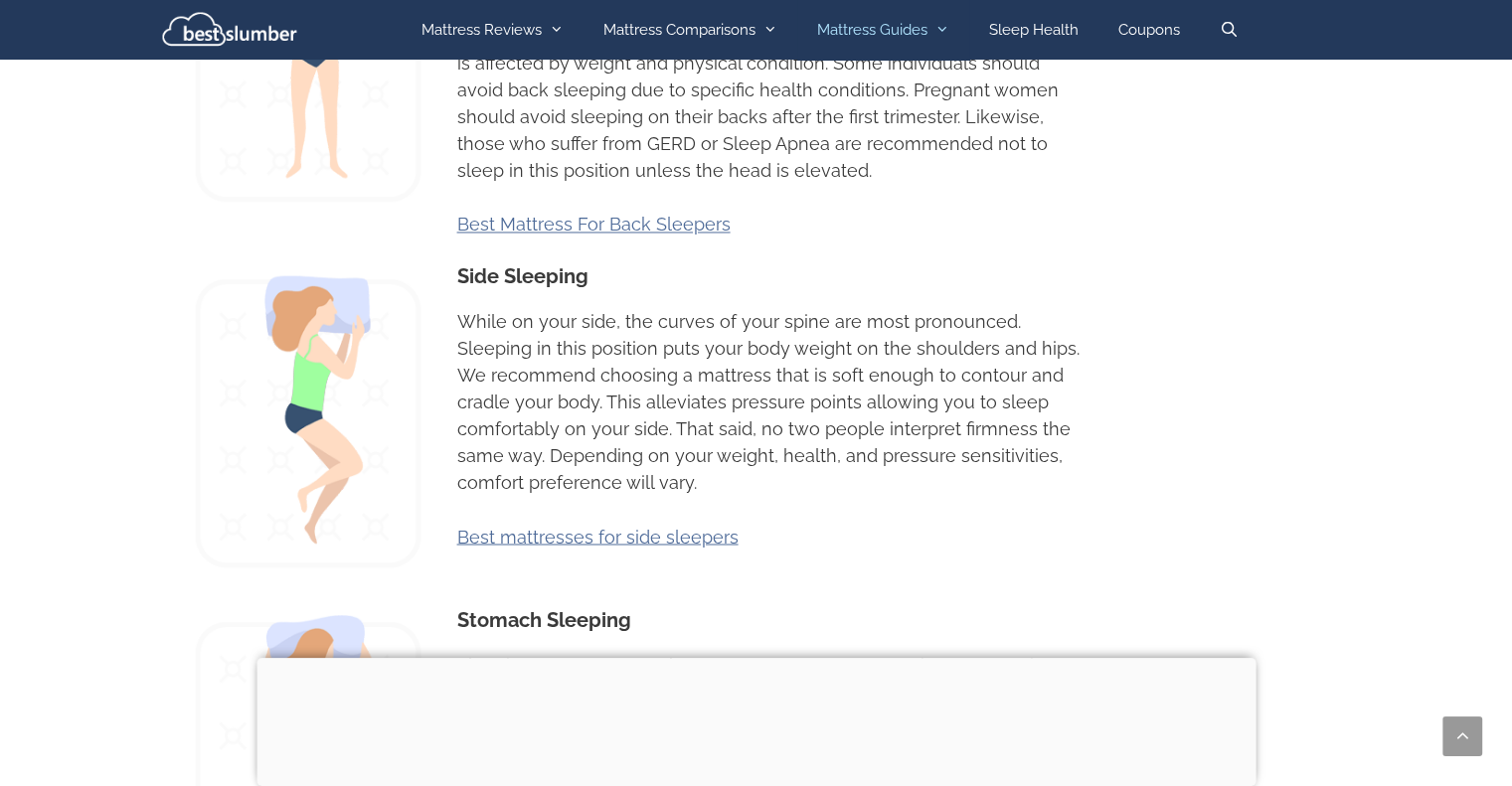scroll, scrollTop: 3180, scrollLeft: 0, axis: vertical 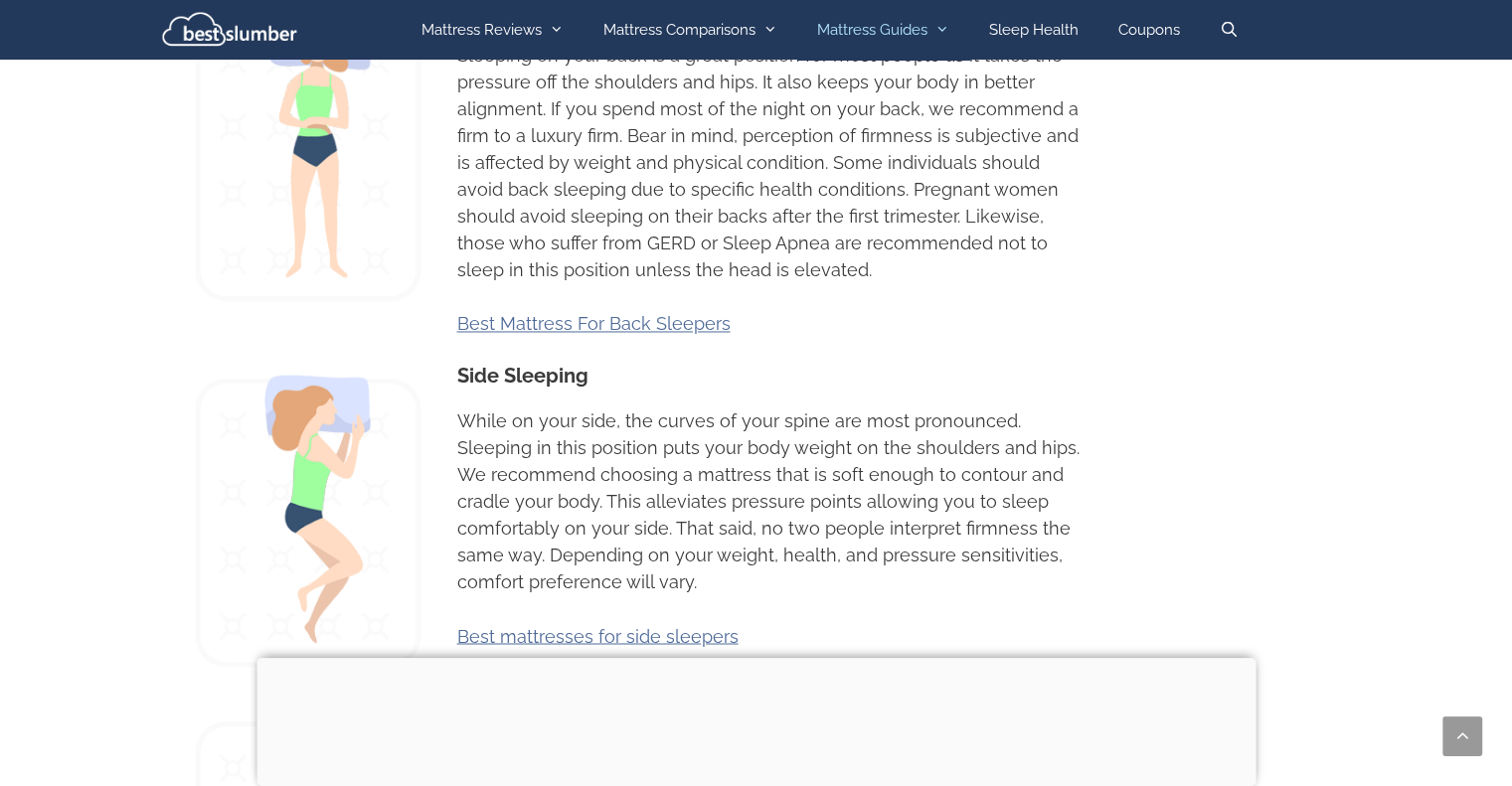 click at bounding box center [308, 522] 